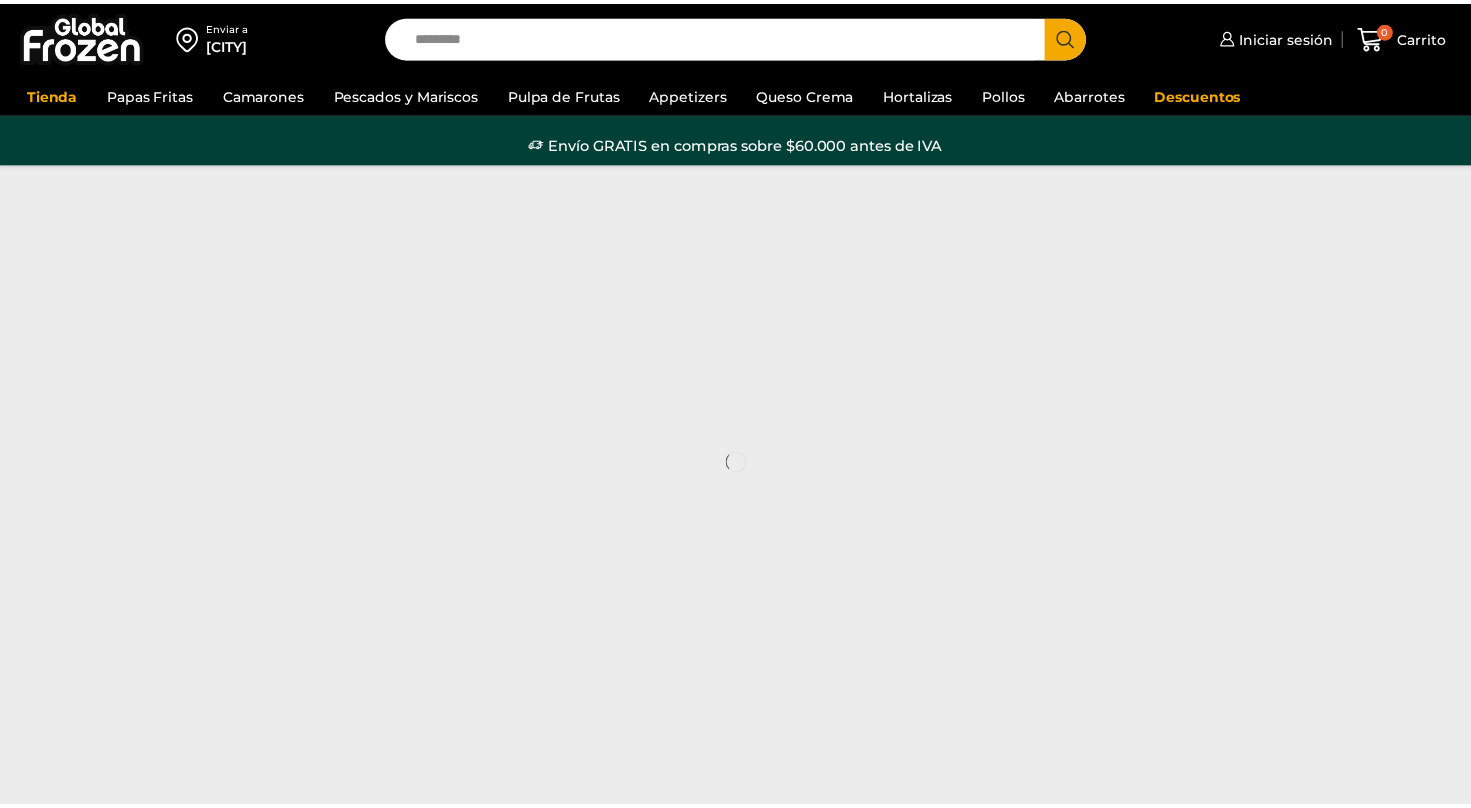 scroll, scrollTop: 0, scrollLeft: 0, axis: both 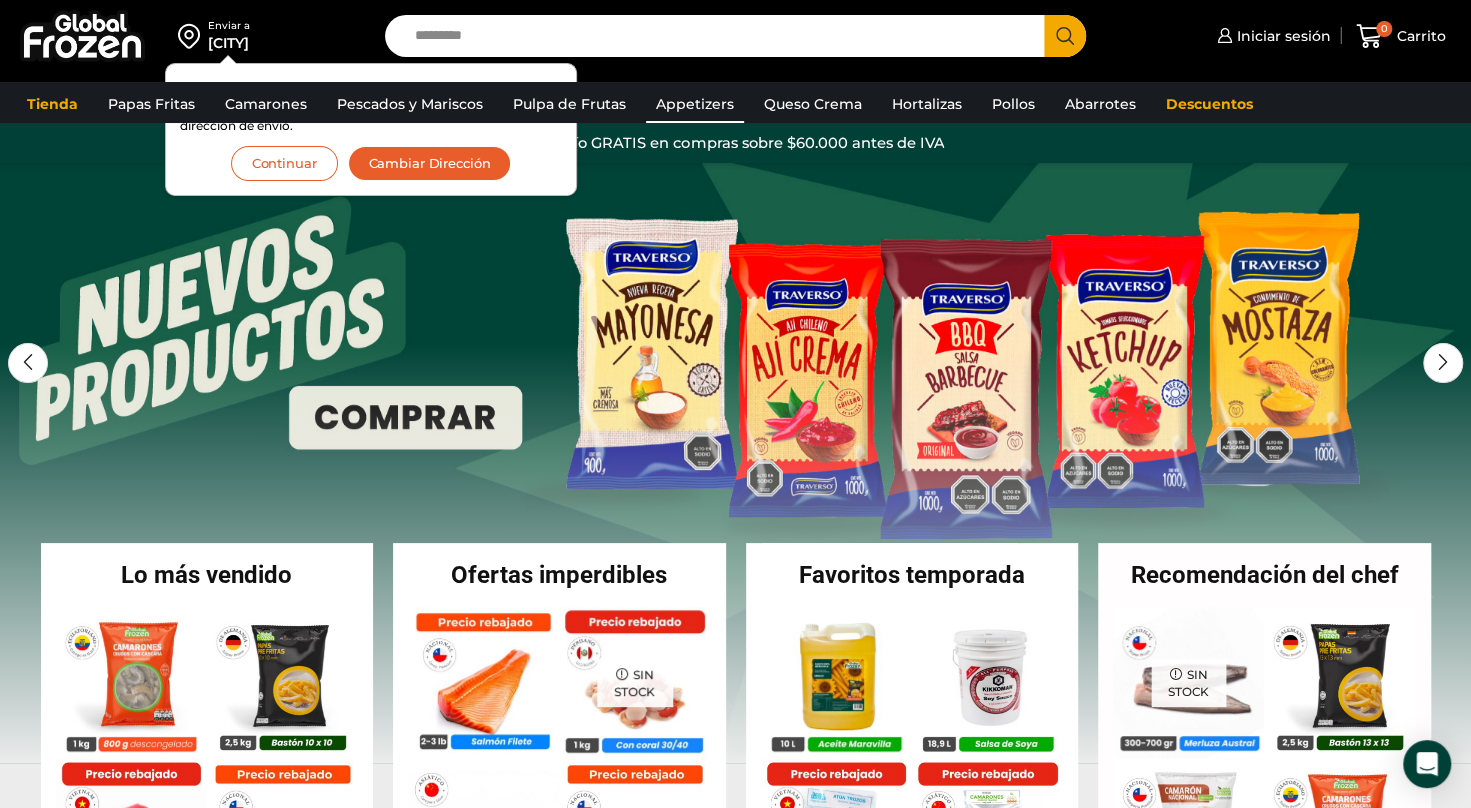 click on "Appetizers" at bounding box center [695, 104] 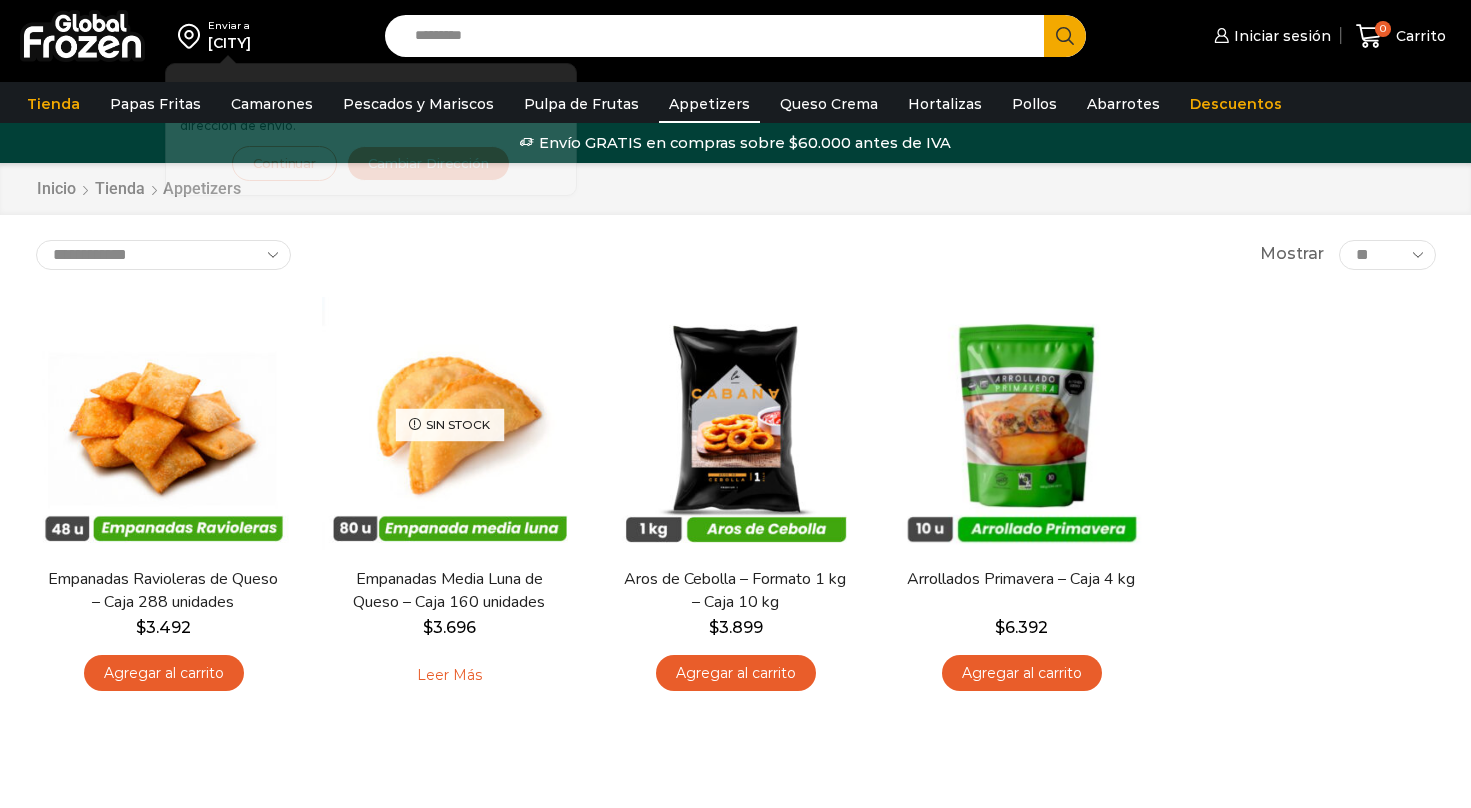scroll, scrollTop: 0, scrollLeft: 0, axis: both 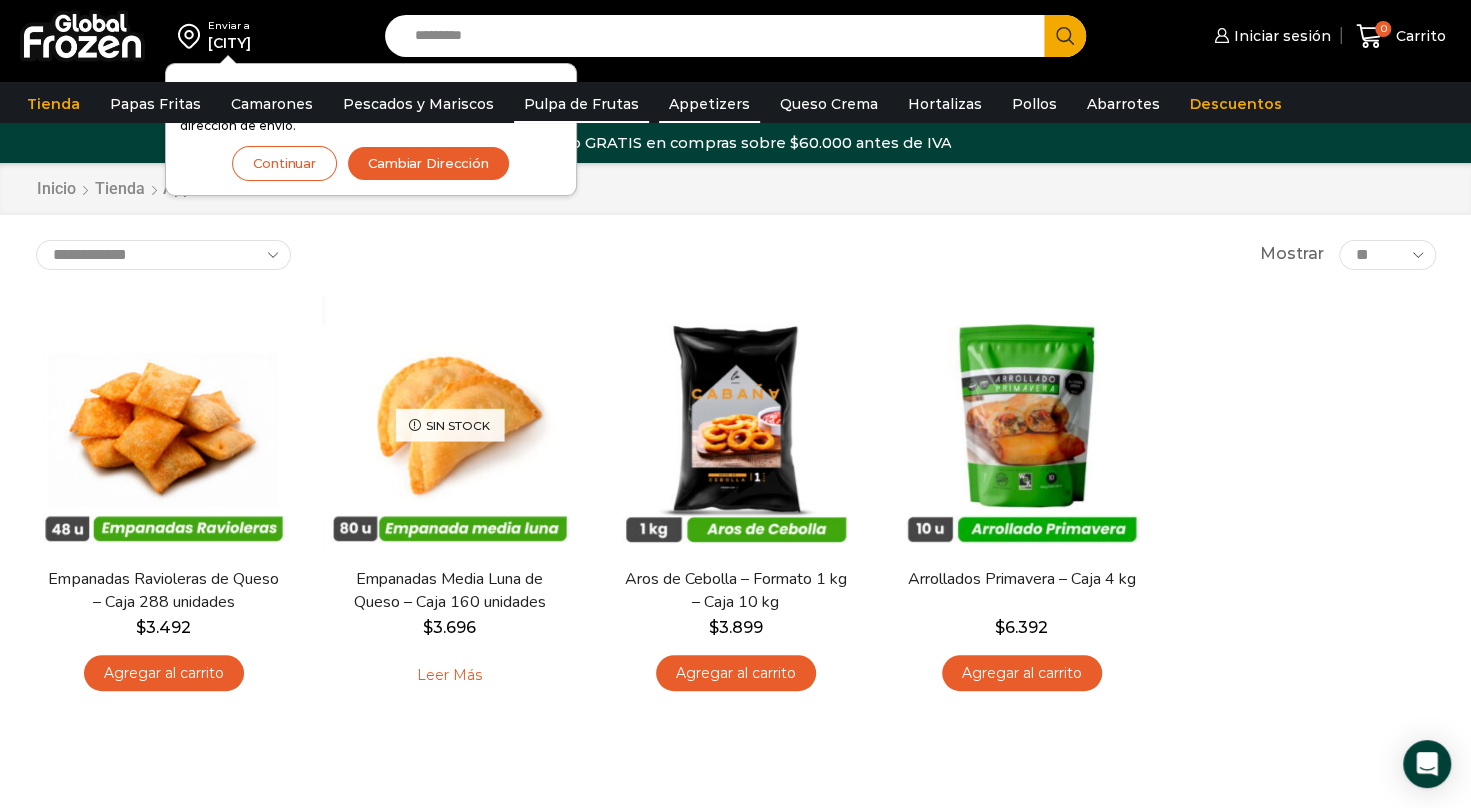 click on "Pulpa de Frutas" at bounding box center [581, 104] 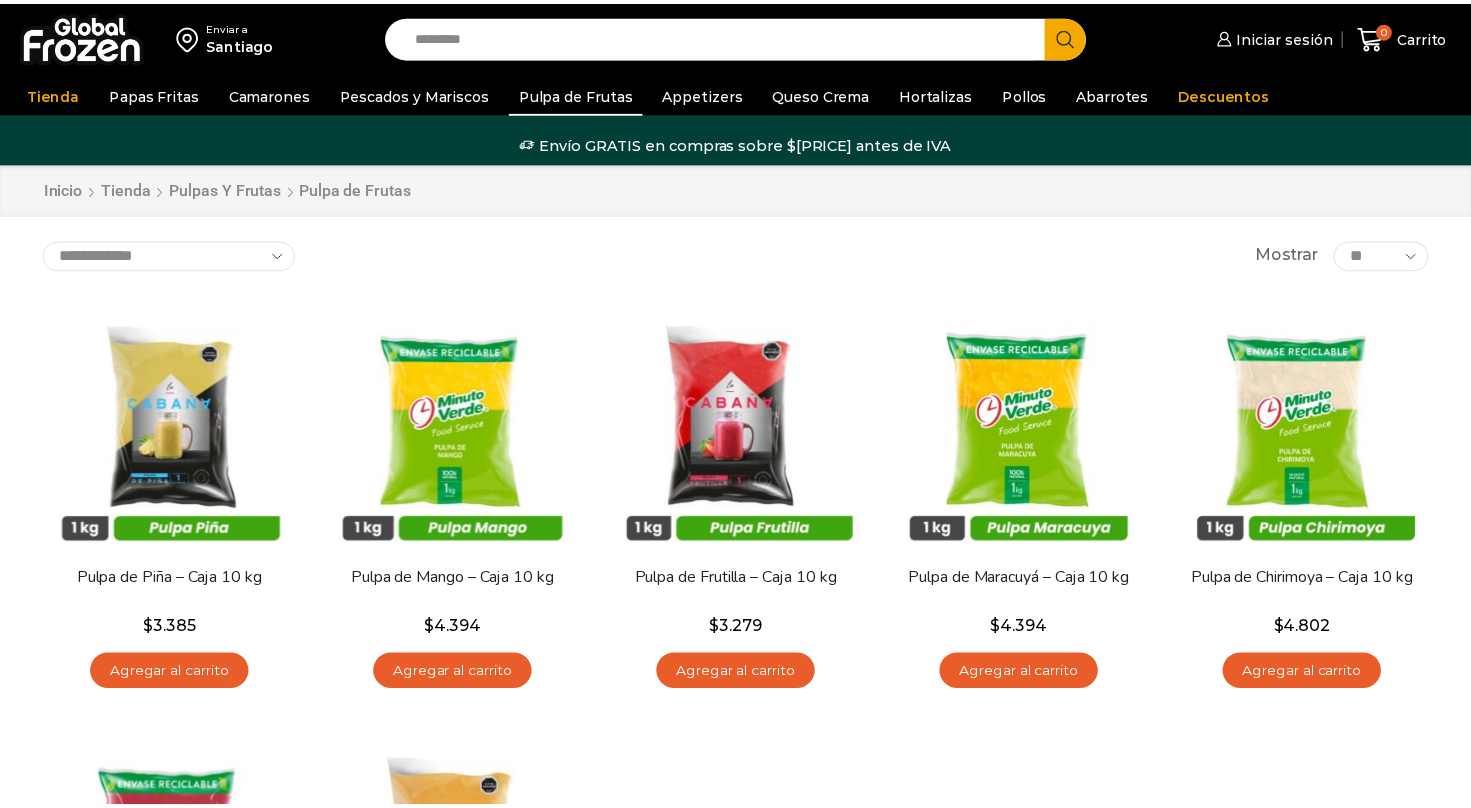 scroll, scrollTop: 0, scrollLeft: 0, axis: both 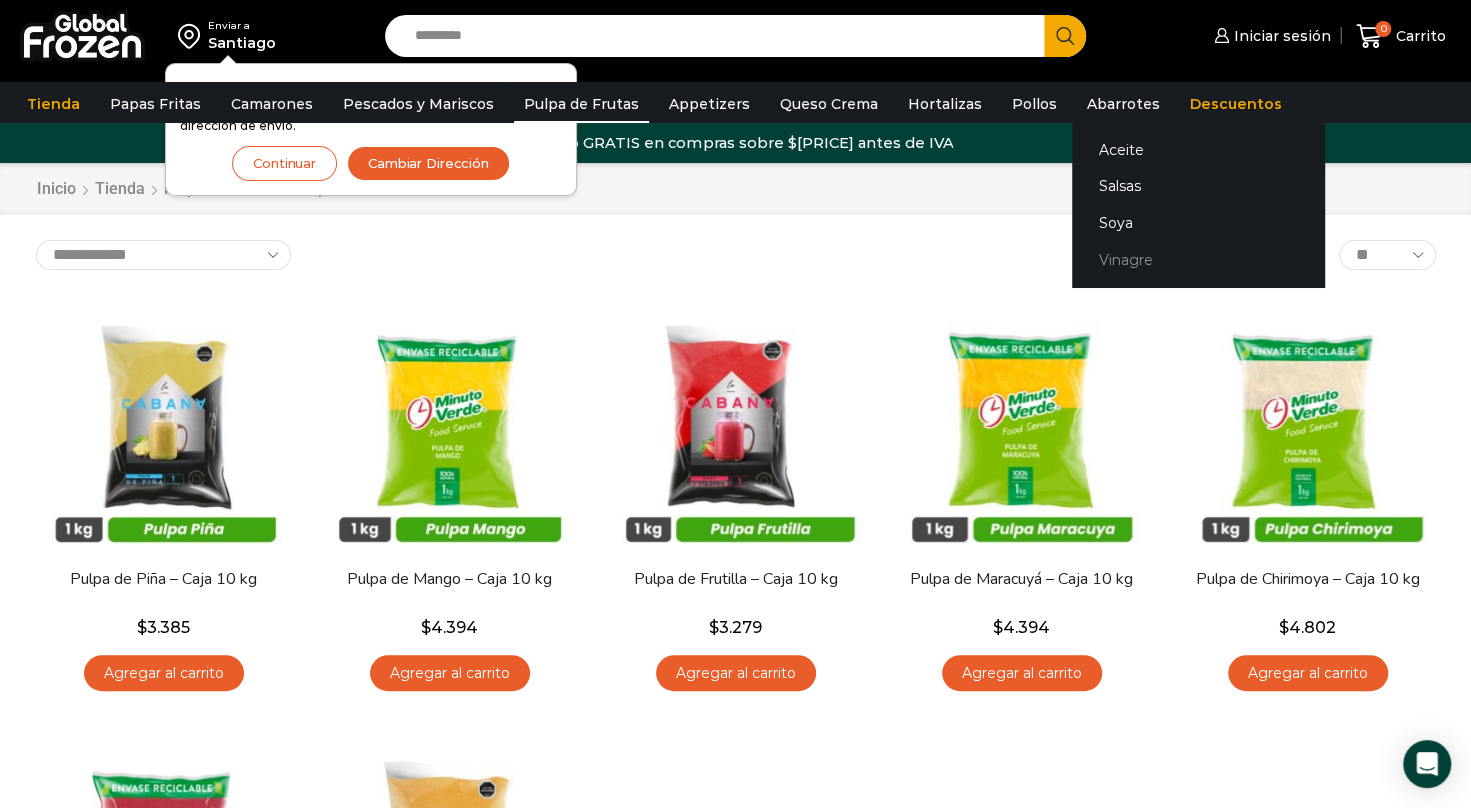 click on "Vinagre" at bounding box center (1198, 260) 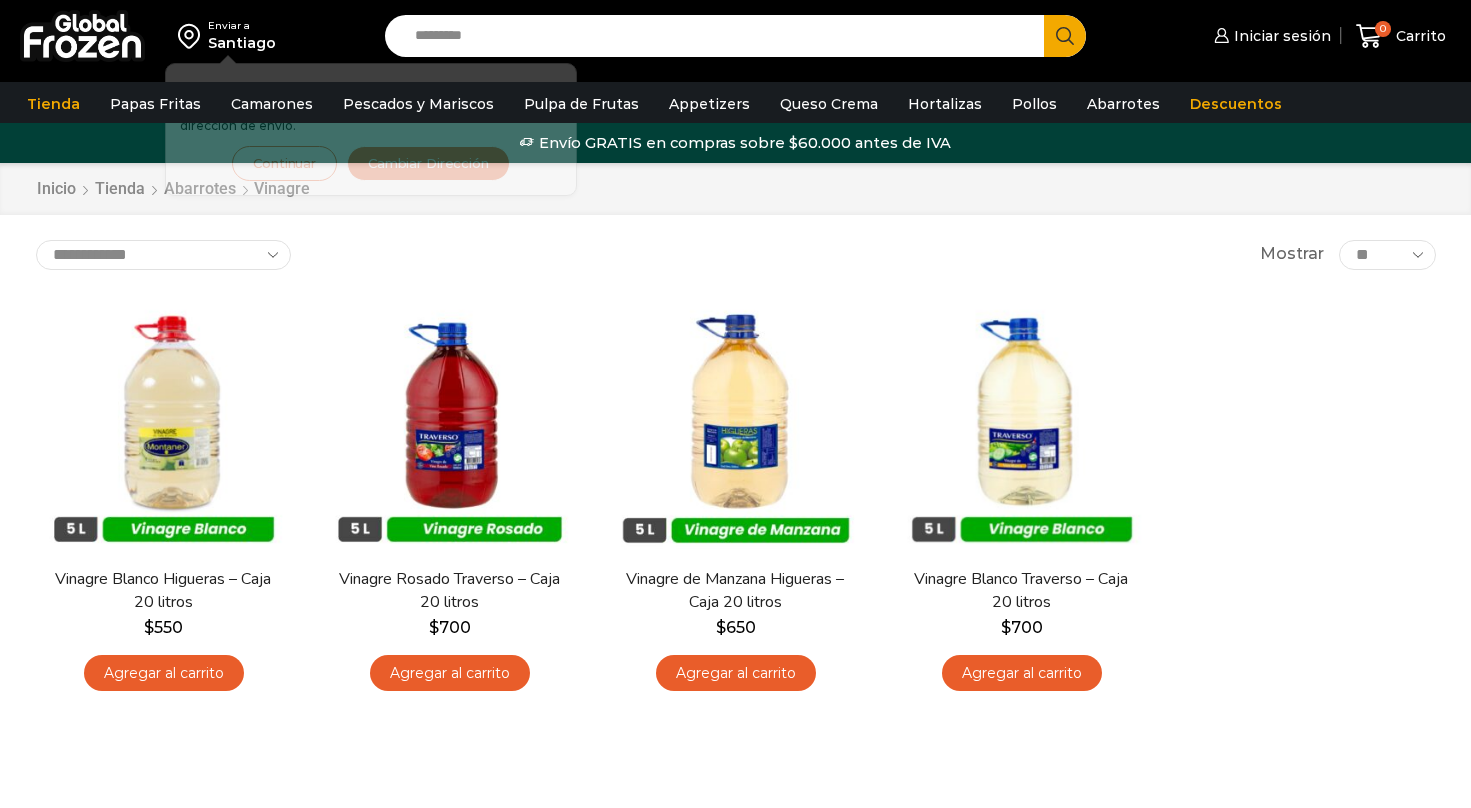 scroll, scrollTop: 0, scrollLeft: 0, axis: both 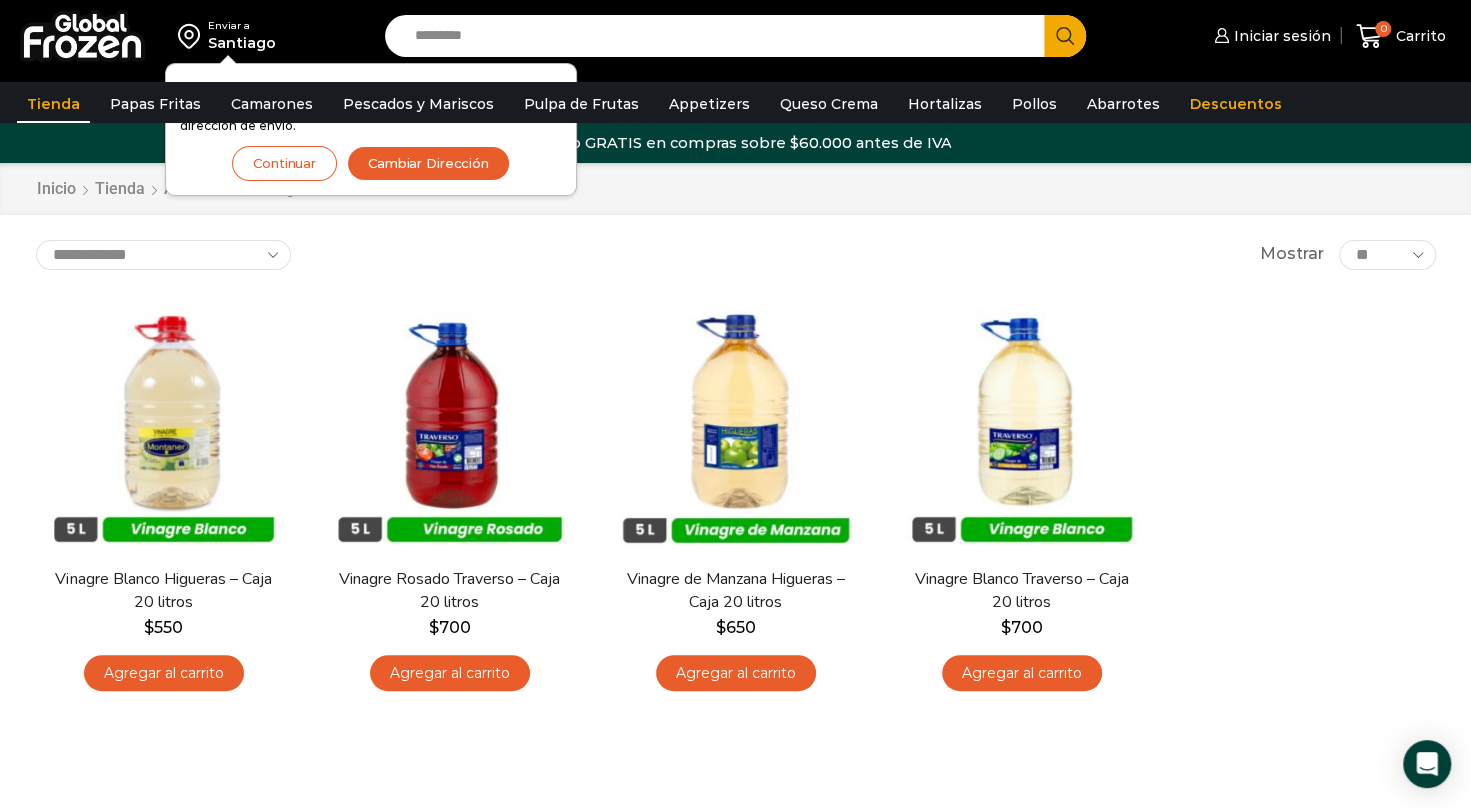 click on "Tienda" at bounding box center [53, 104] 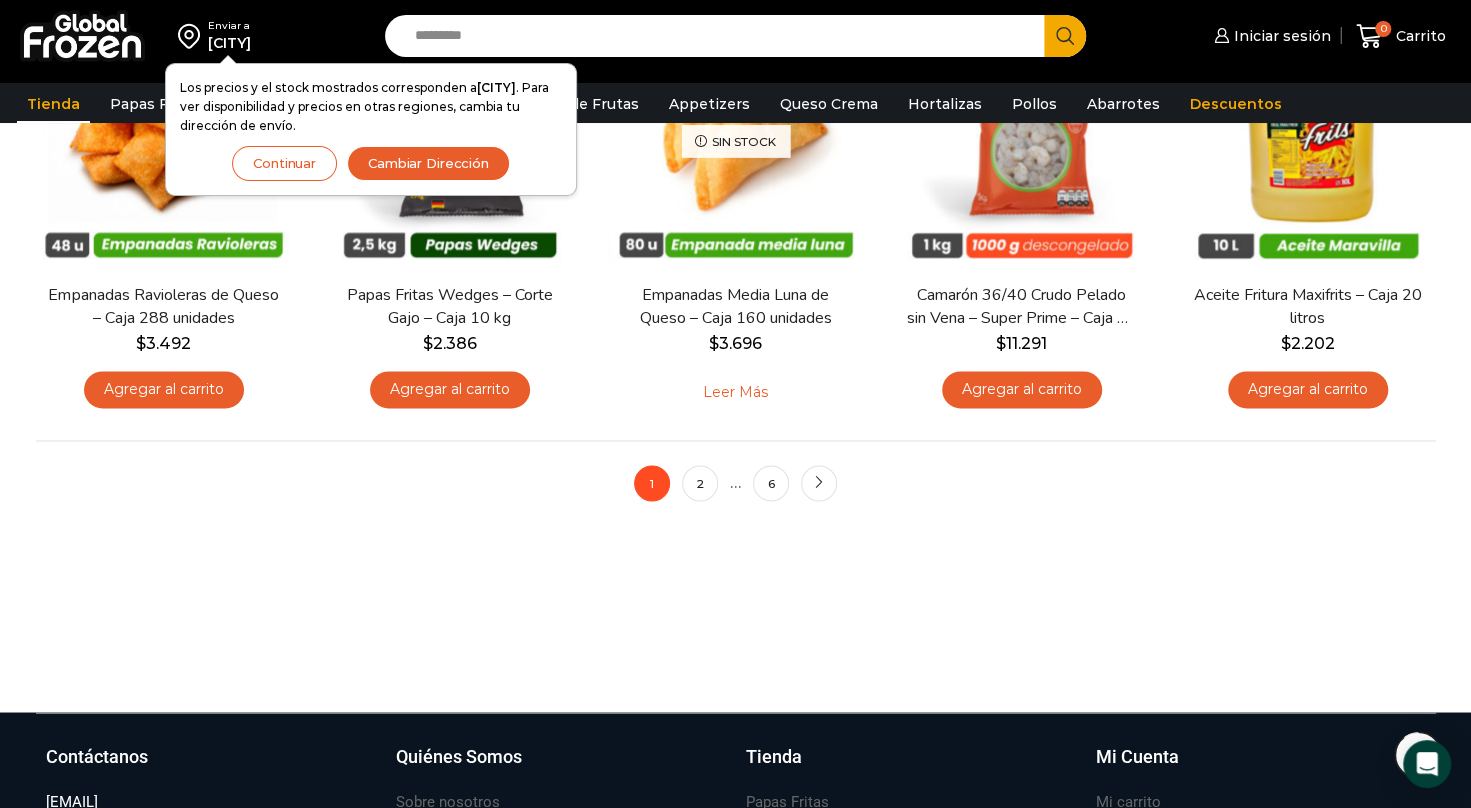 scroll, scrollTop: 1760, scrollLeft: 0, axis: vertical 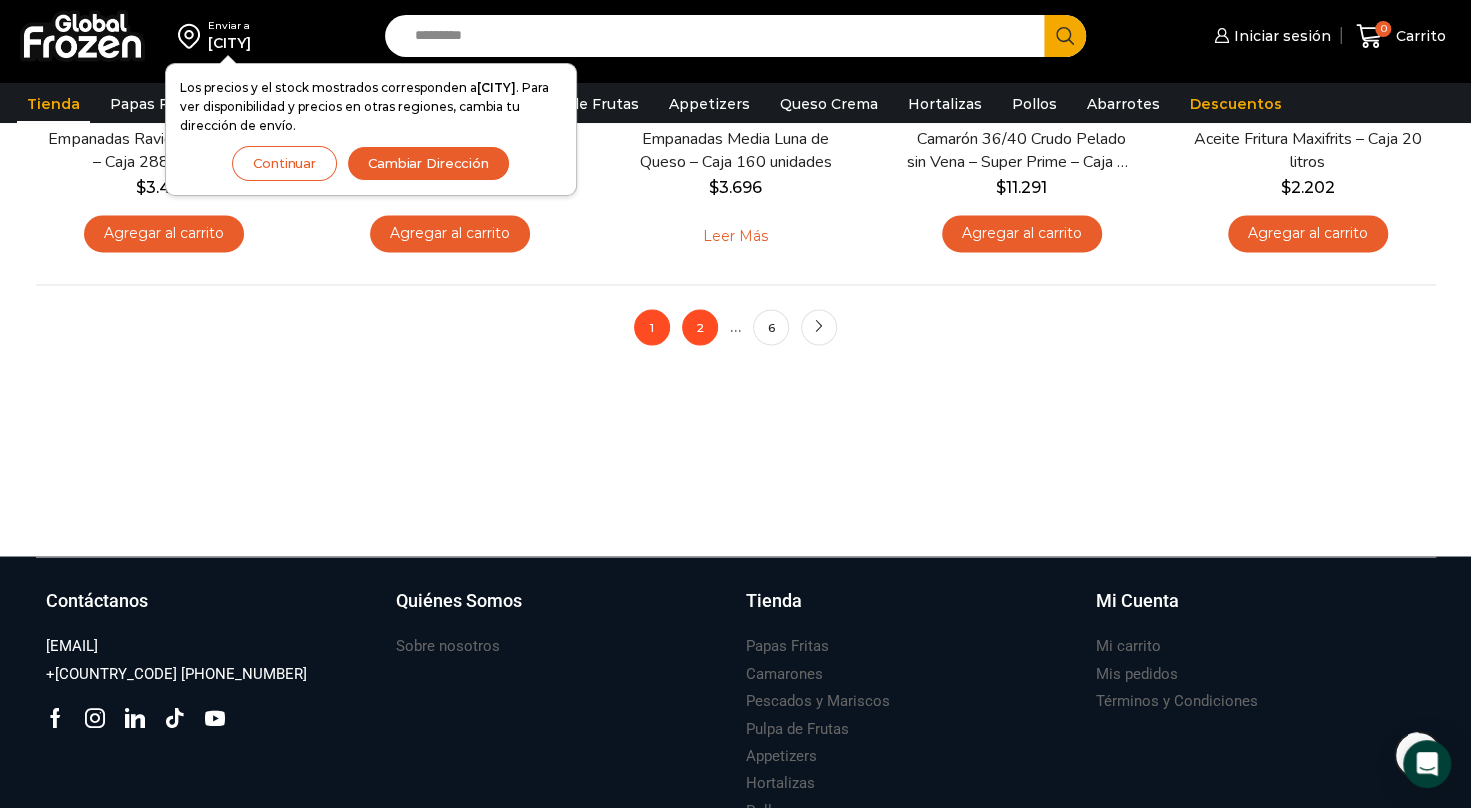 click on "2" at bounding box center [700, 327] 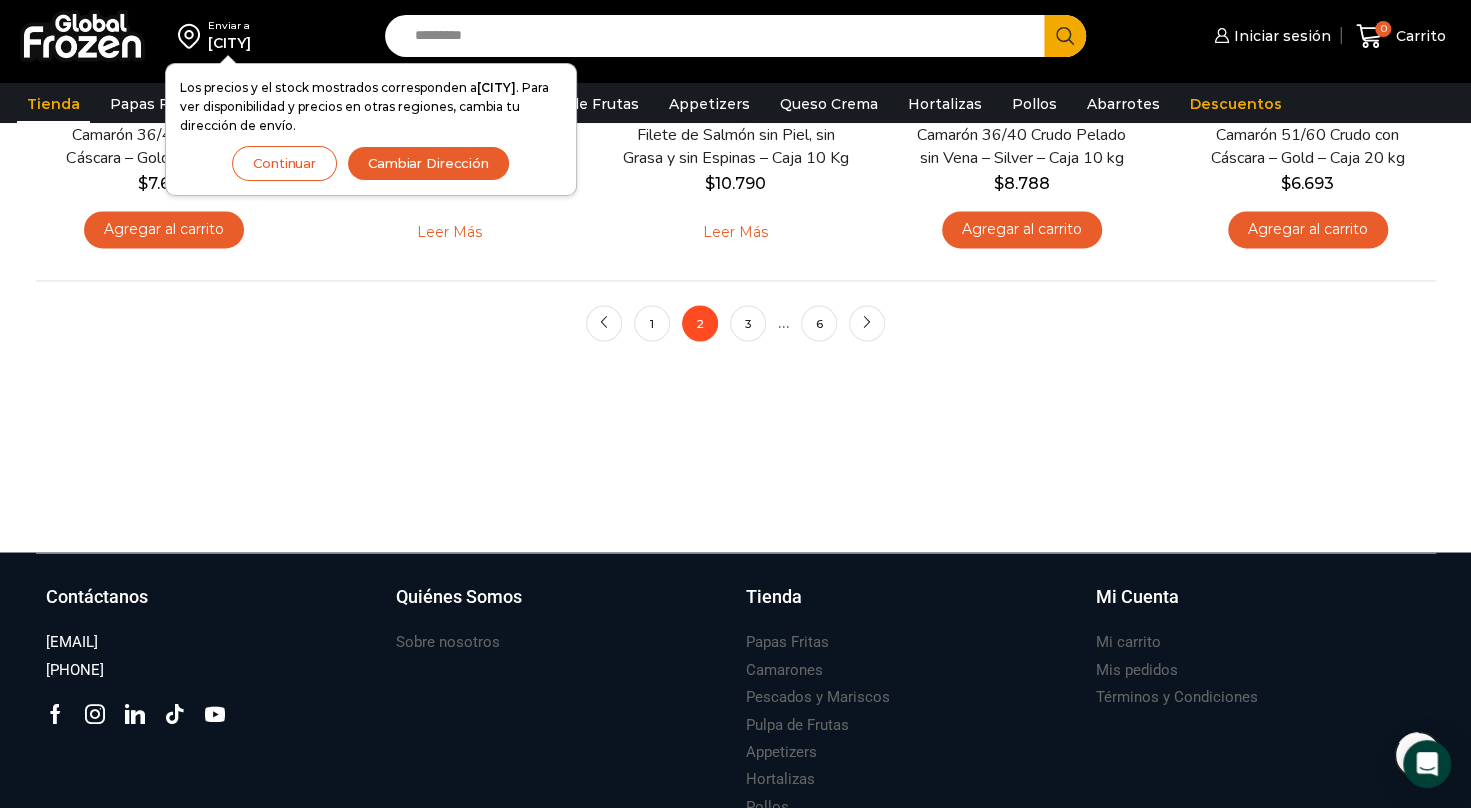 scroll, scrollTop: 1840, scrollLeft: 0, axis: vertical 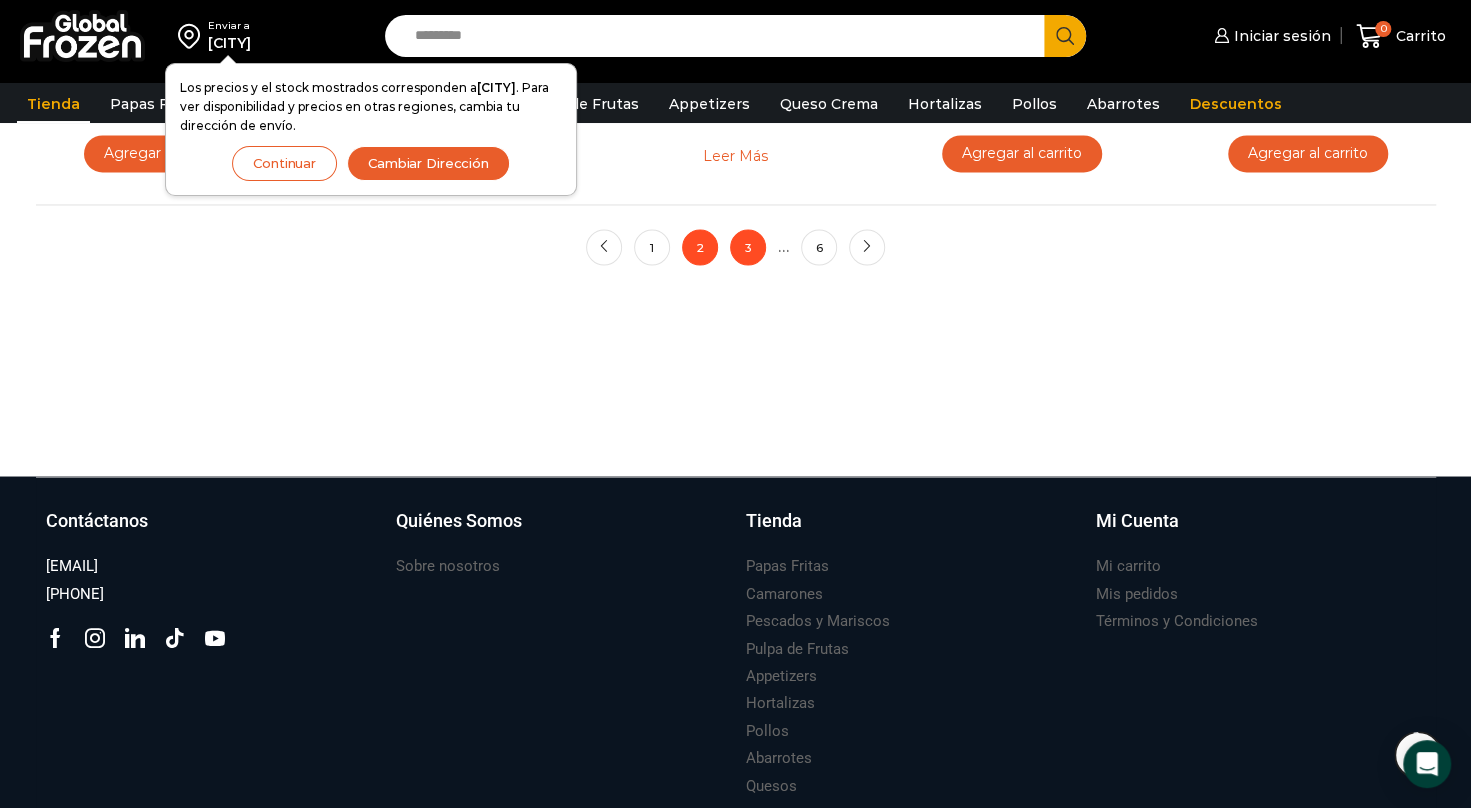click on "3" at bounding box center [748, 247] 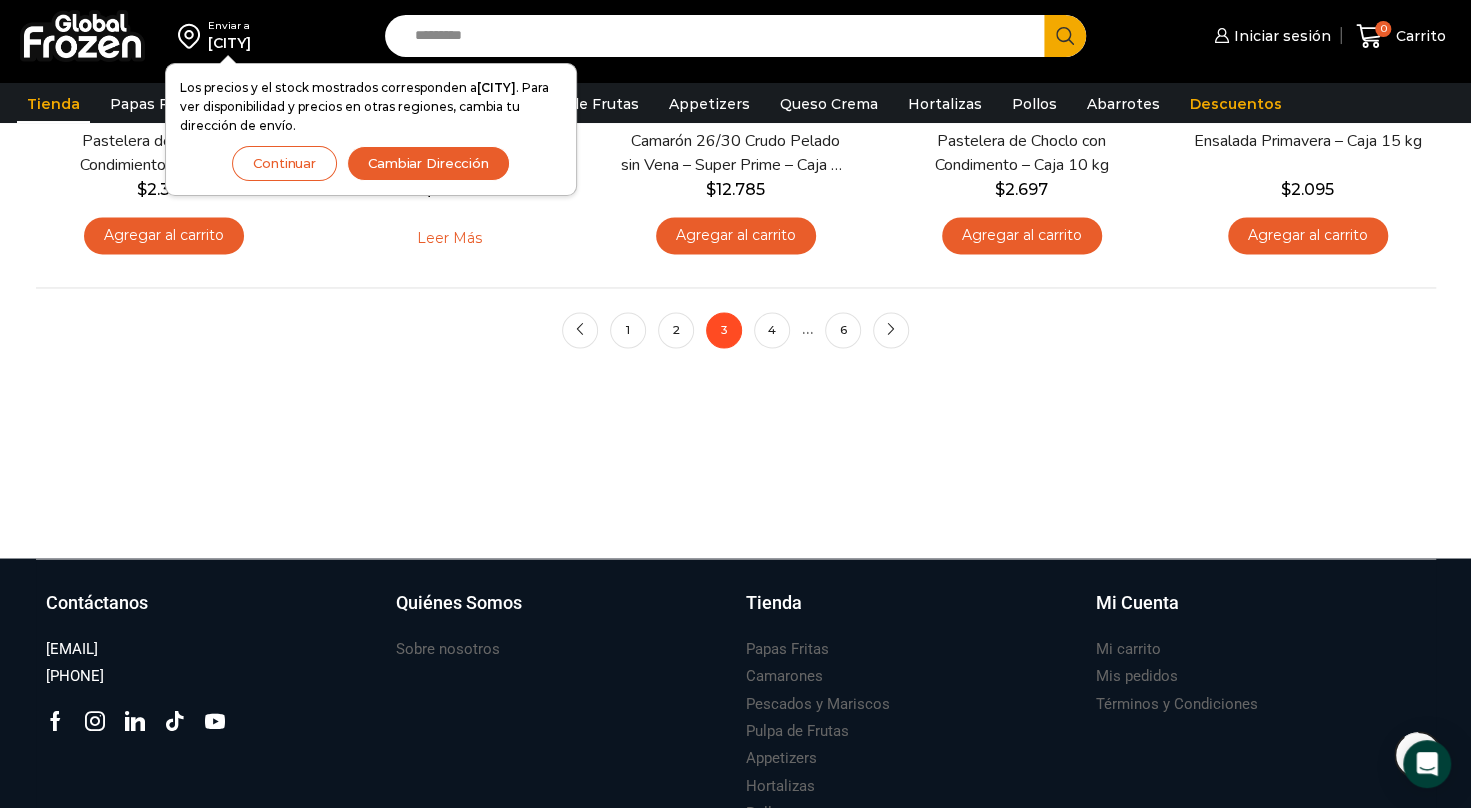 scroll, scrollTop: 1800, scrollLeft: 0, axis: vertical 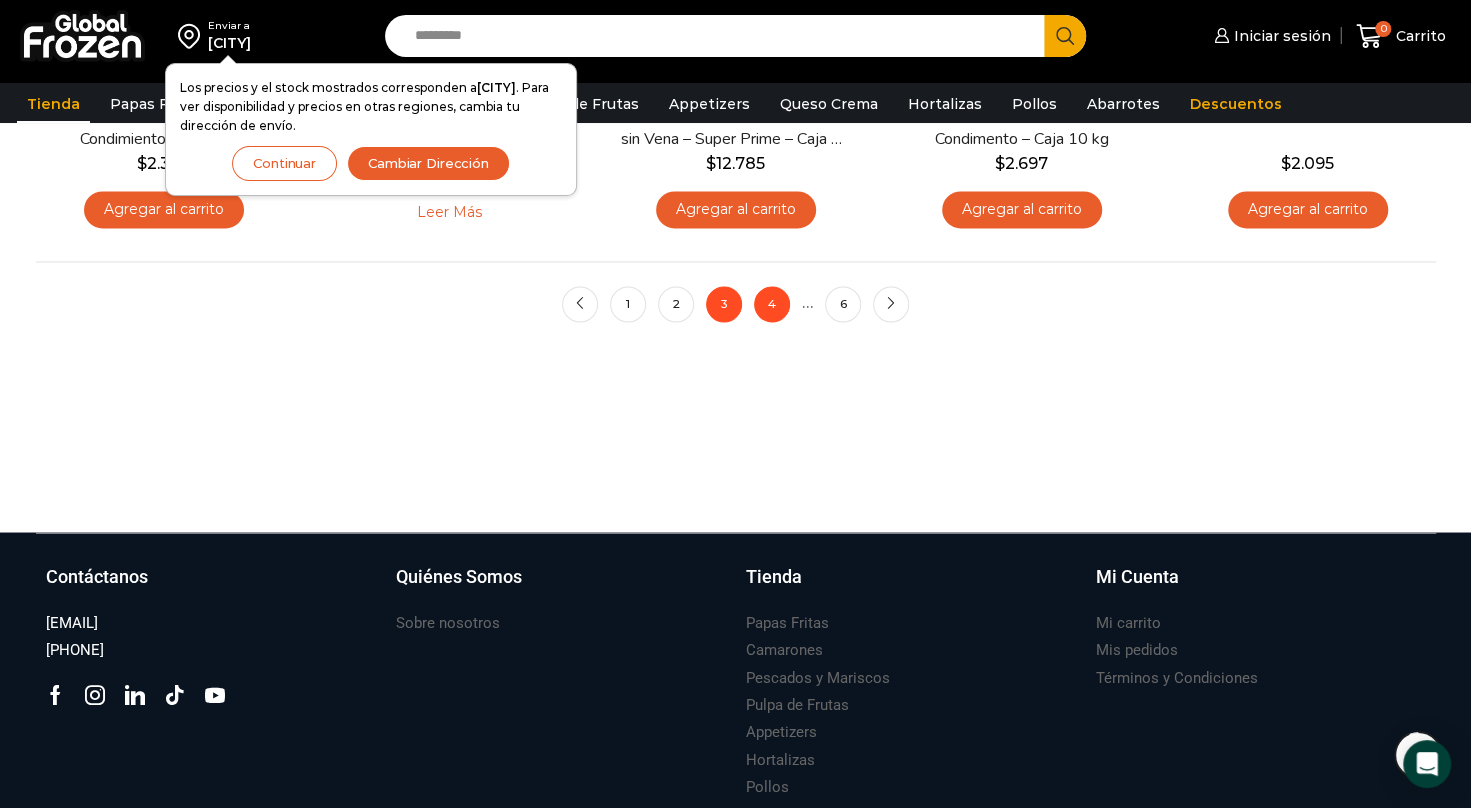 click on "4" at bounding box center (772, 304) 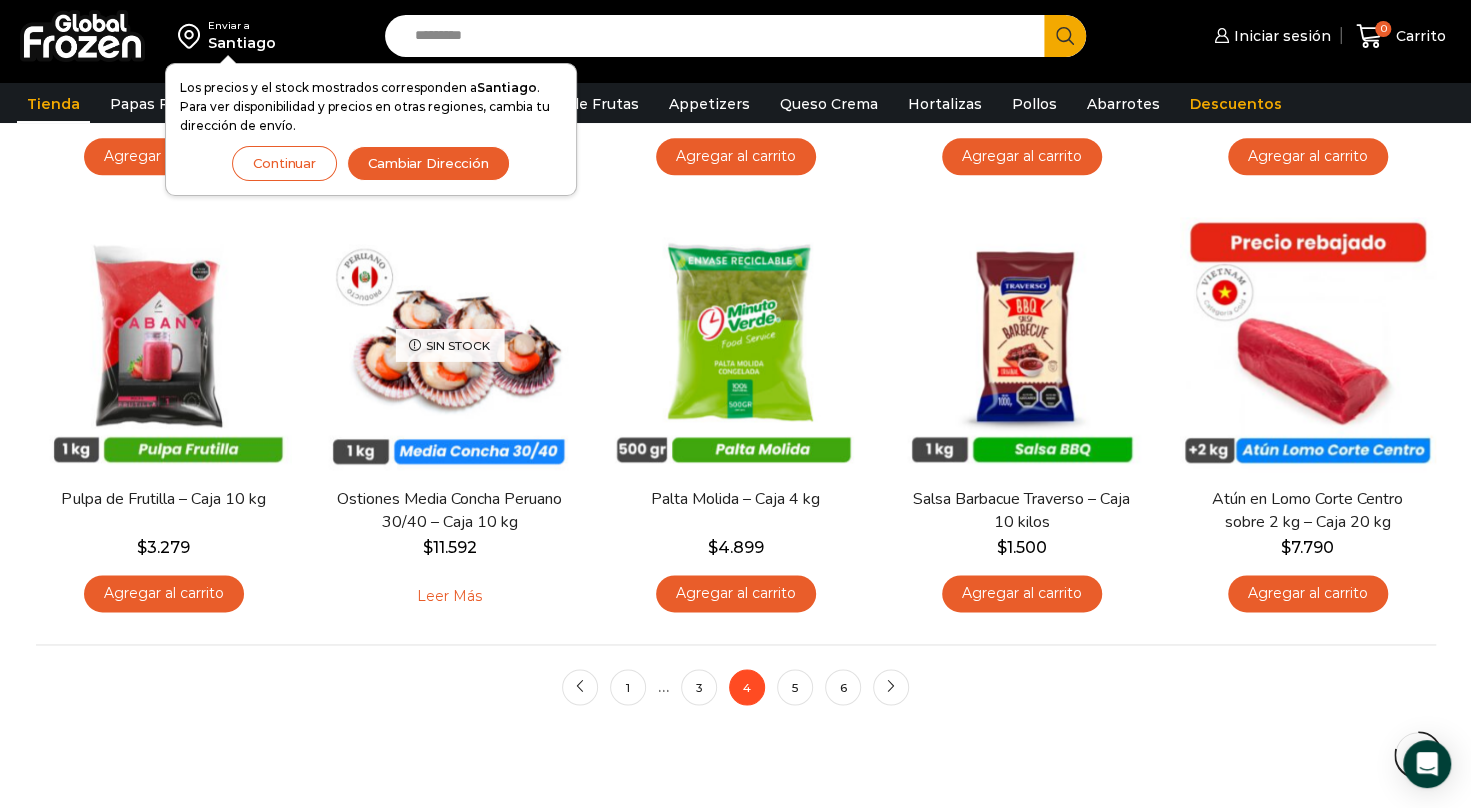 scroll, scrollTop: 1520, scrollLeft: 0, axis: vertical 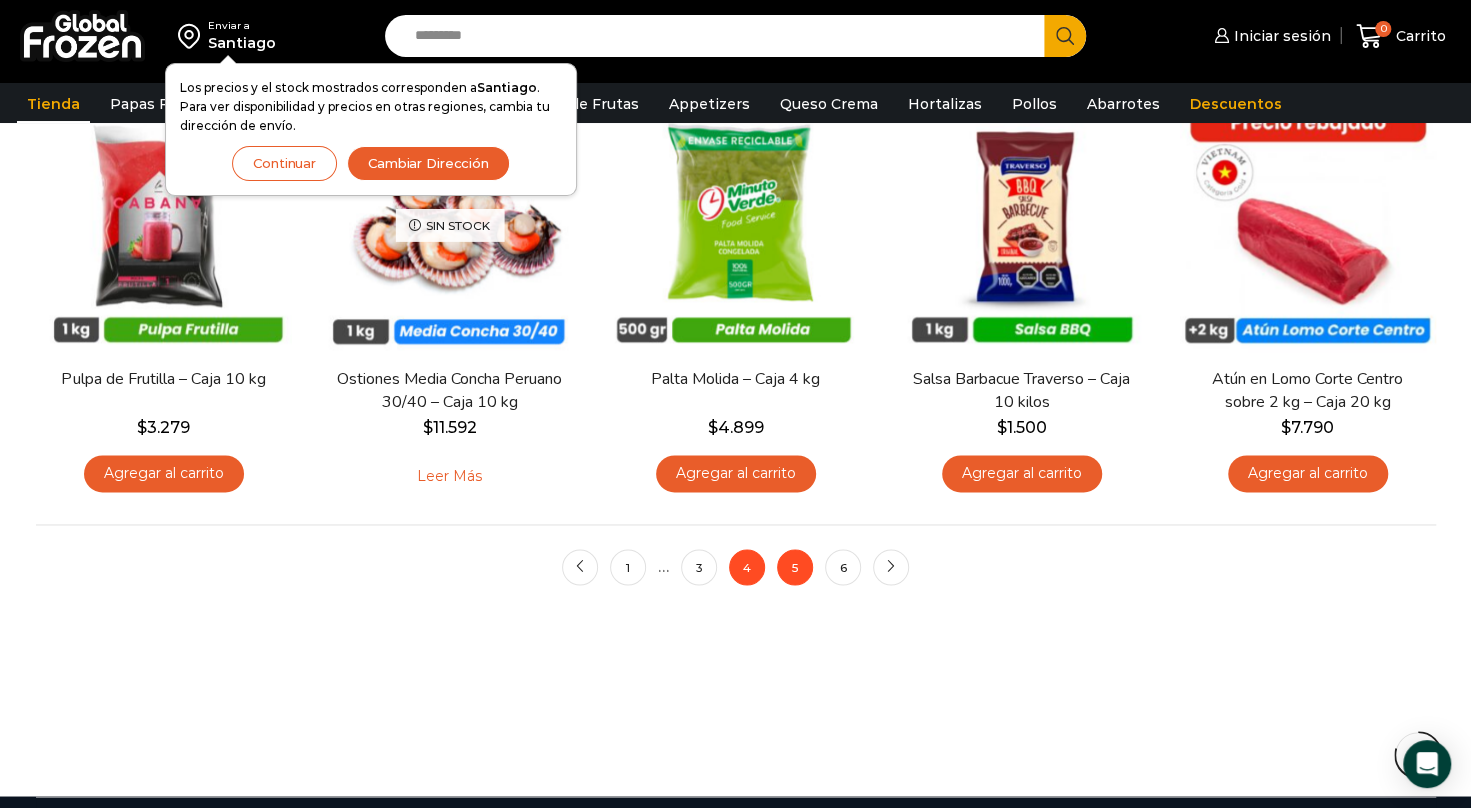 click on "5" at bounding box center (795, 567) 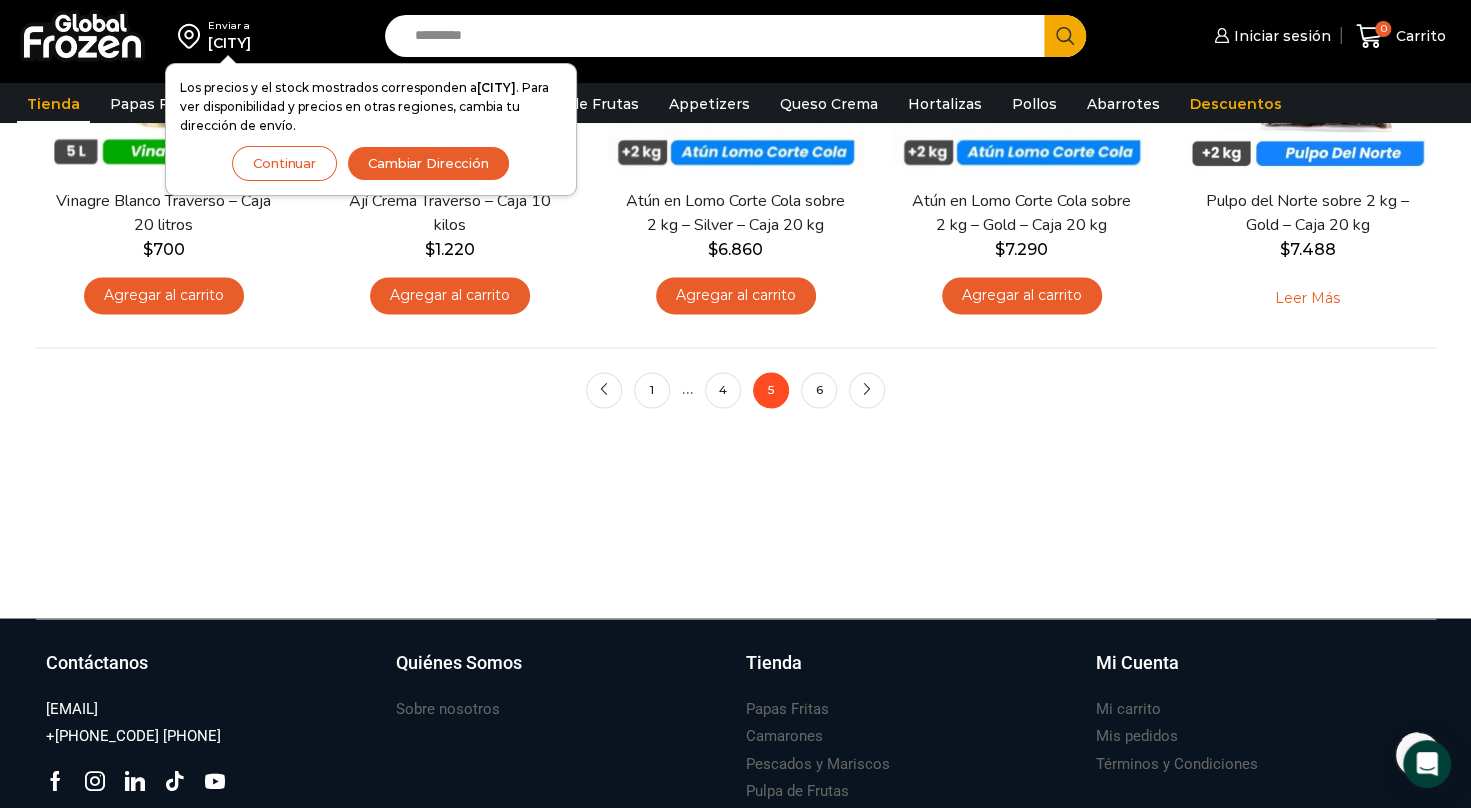 scroll, scrollTop: 1720, scrollLeft: 0, axis: vertical 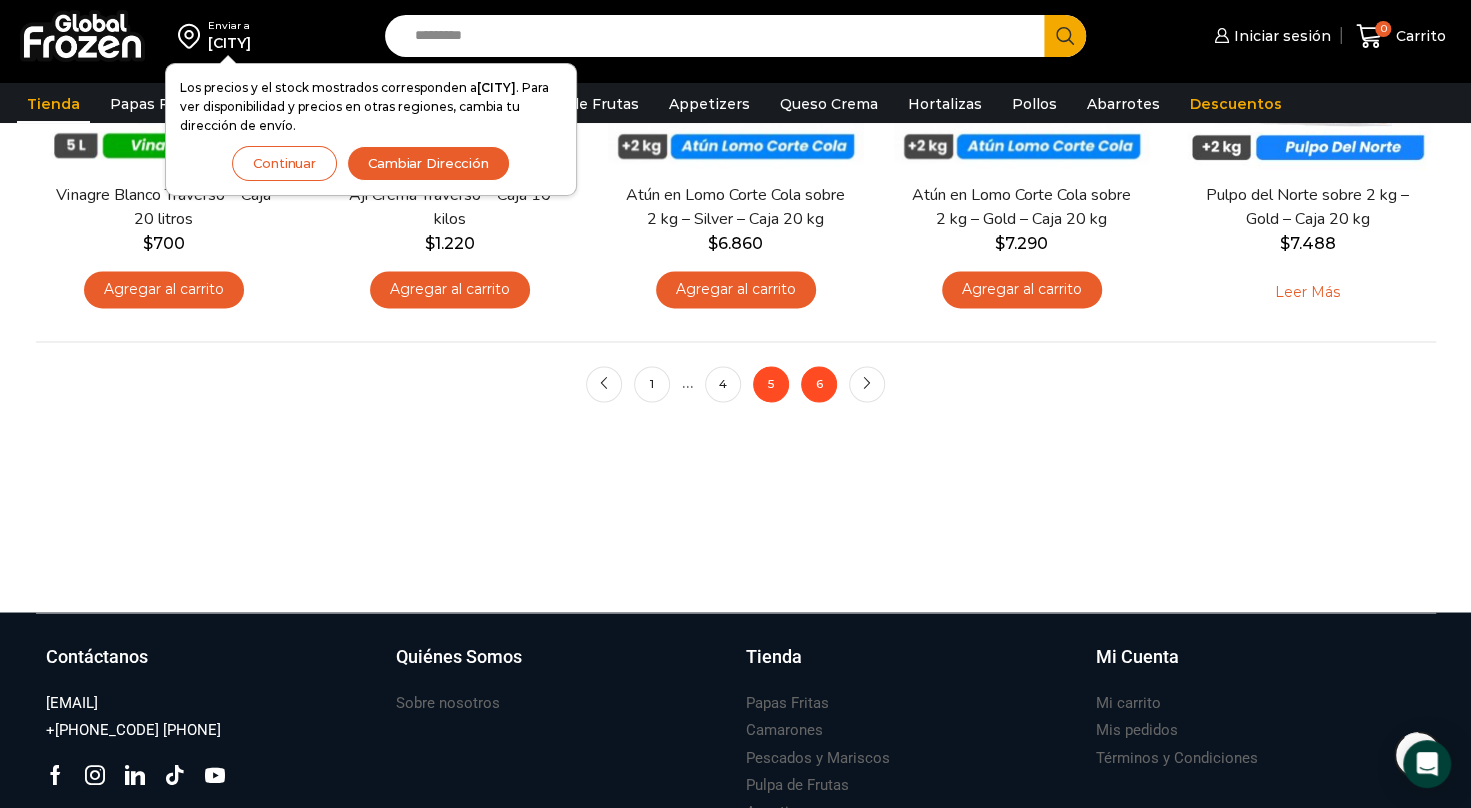 click on "6" at bounding box center (819, 384) 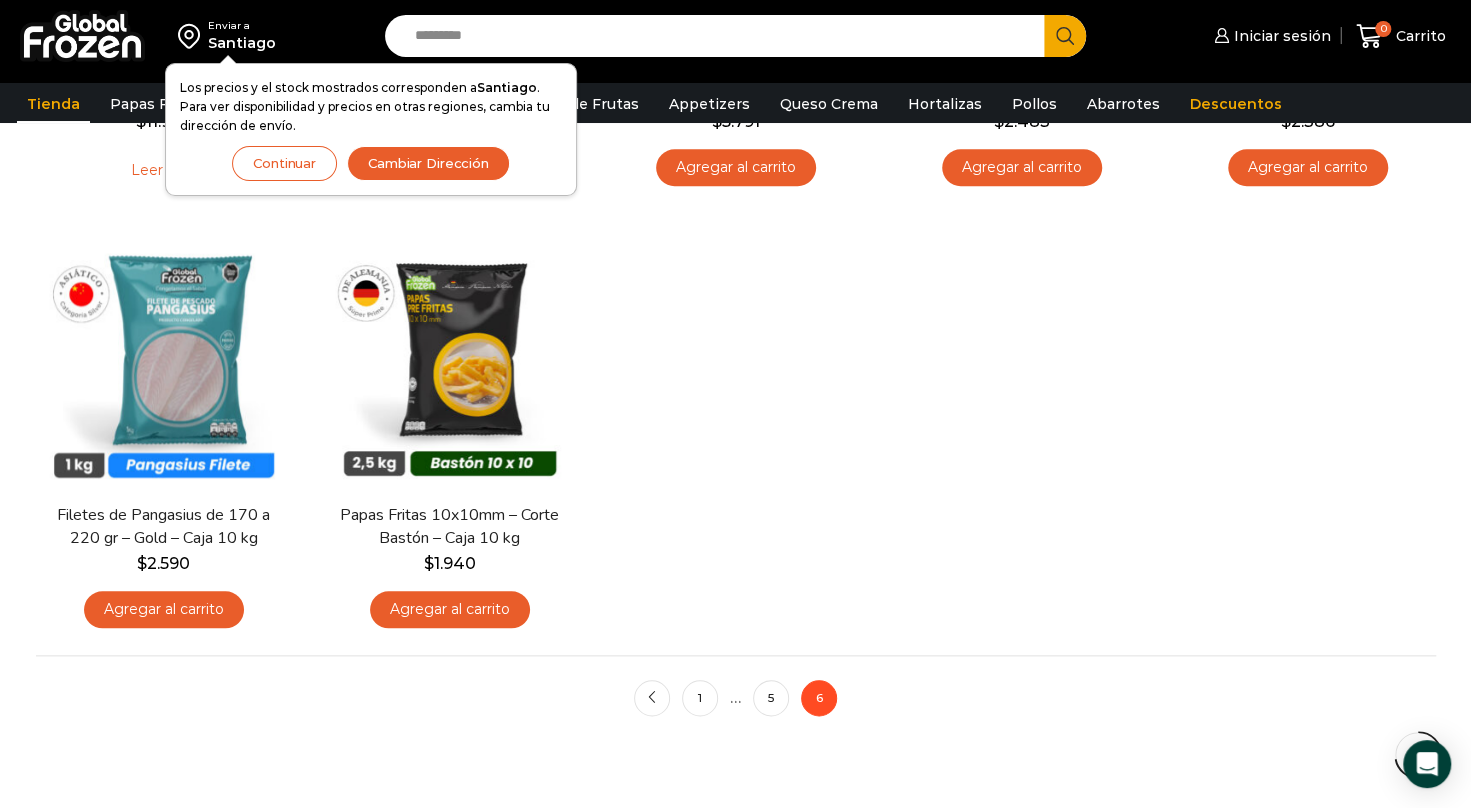 scroll, scrollTop: 1120, scrollLeft: 0, axis: vertical 